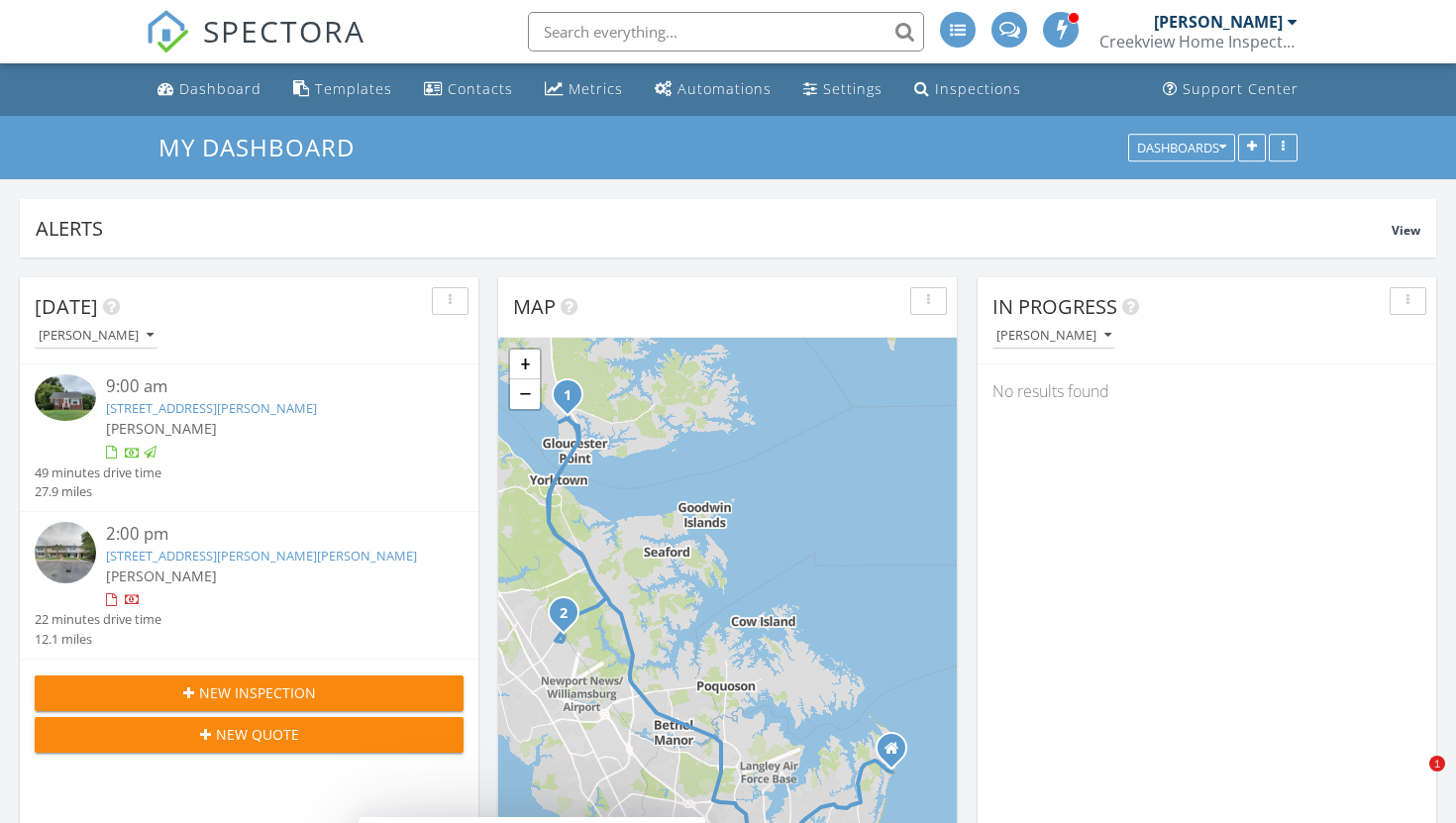 scroll, scrollTop: 0, scrollLeft: 0, axis: both 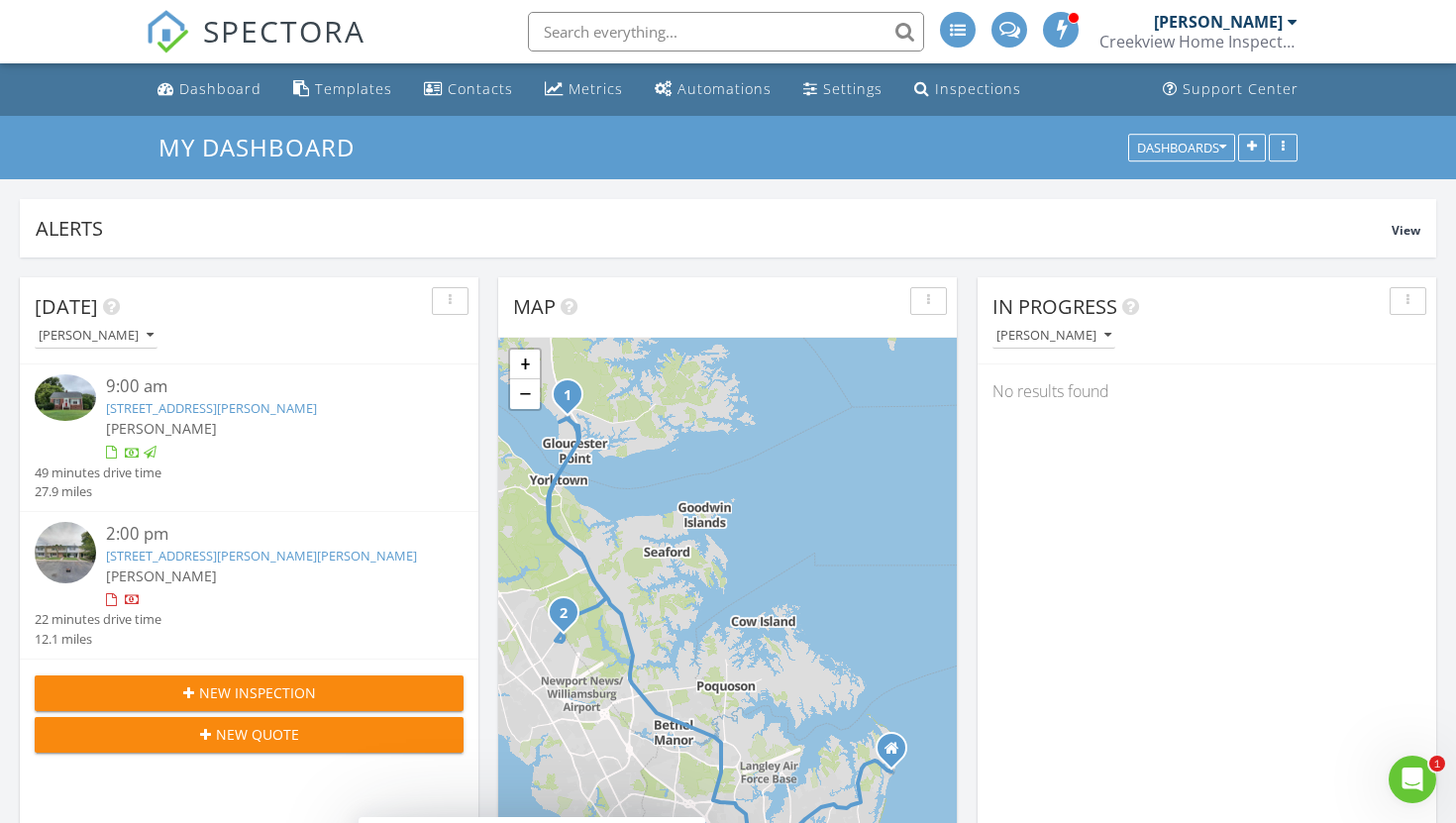 click at bounding box center [70, 555] 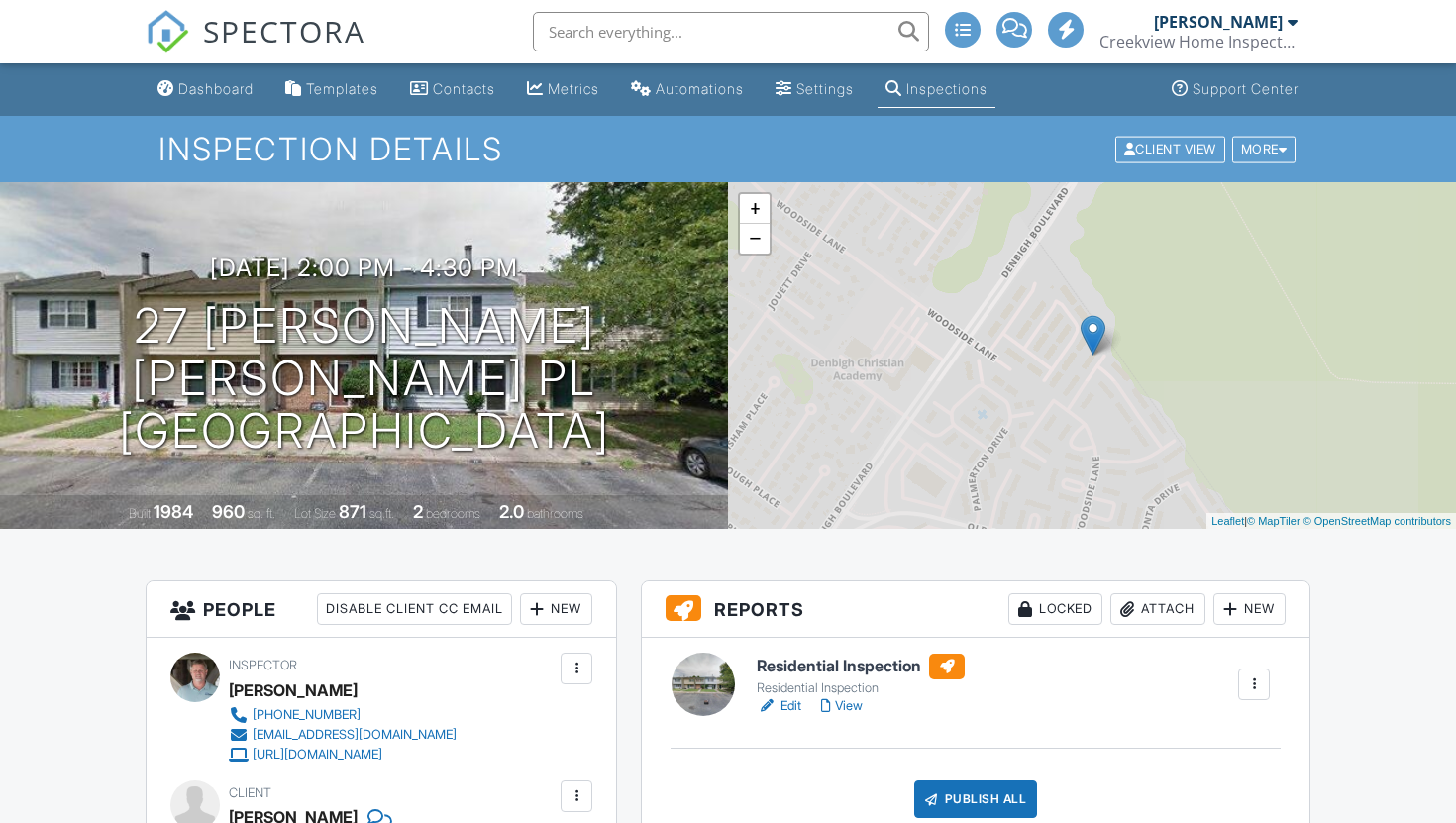 scroll, scrollTop: 0, scrollLeft: 0, axis: both 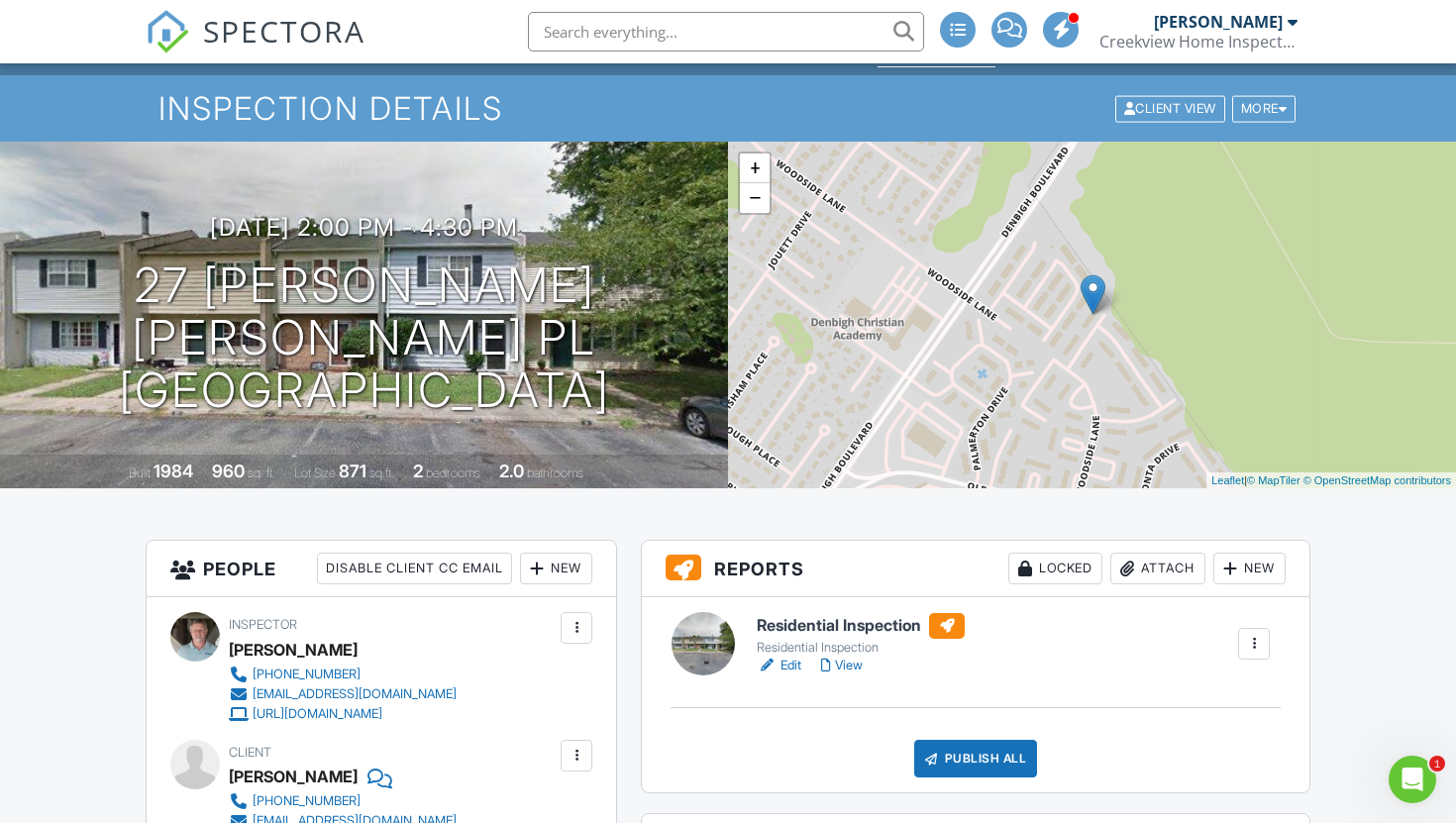click on "Edit" at bounding box center [779, 666] 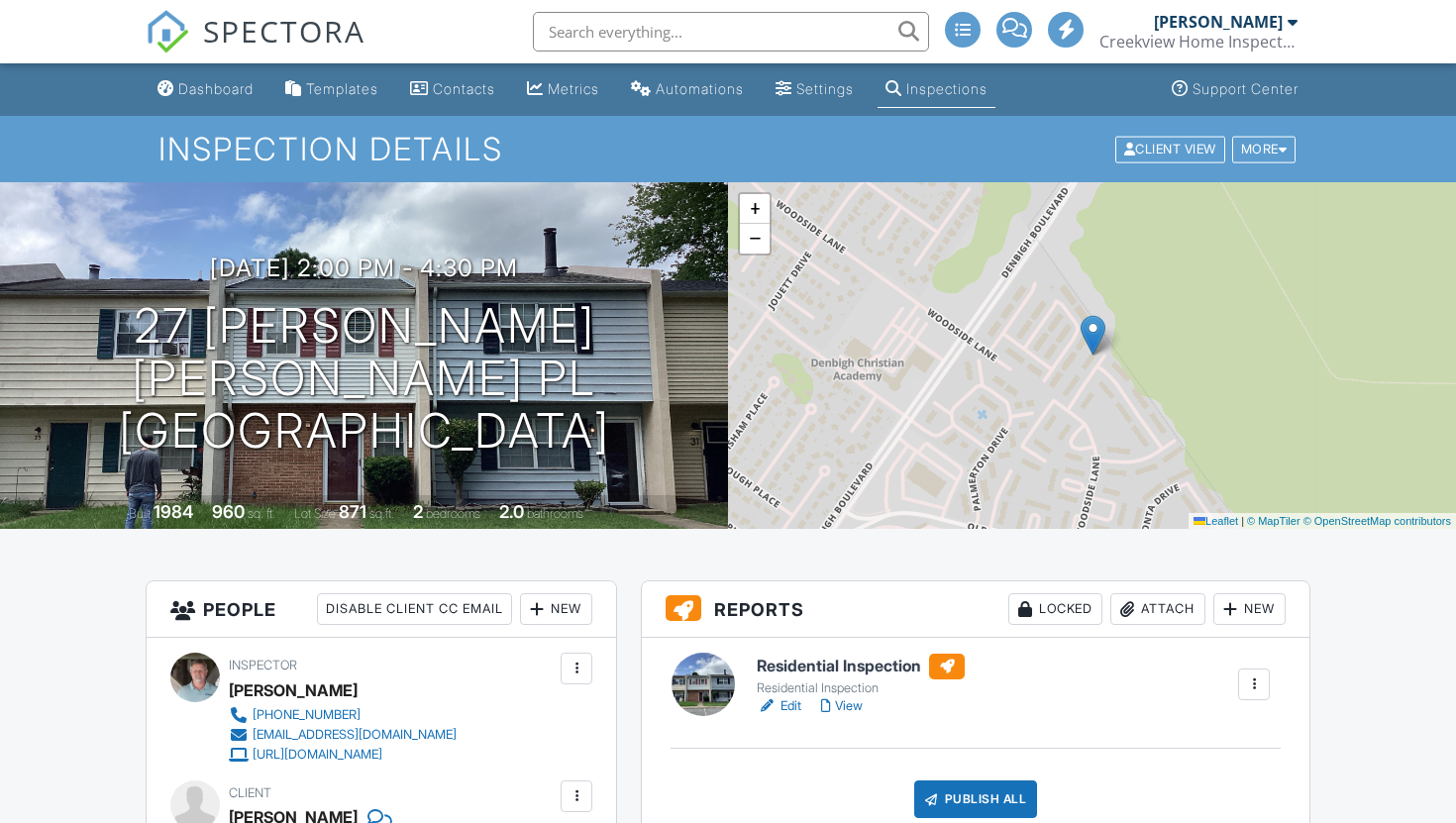scroll, scrollTop: 0, scrollLeft: 0, axis: both 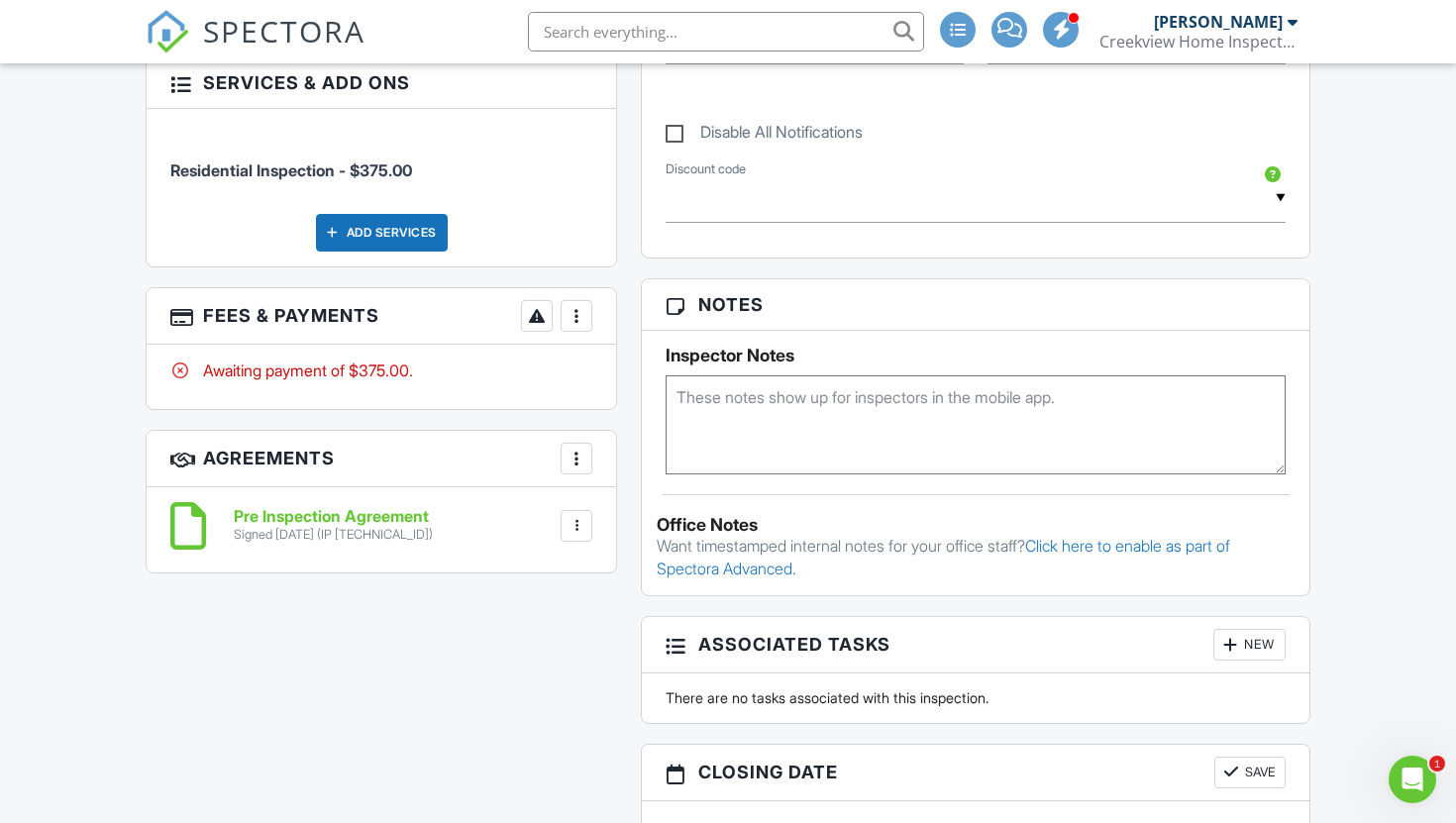 click on "Fees & Payments
More
Edit Fees & Payments
Add Services
View Invoice
Paid In Full" at bounding box center (381, 316) 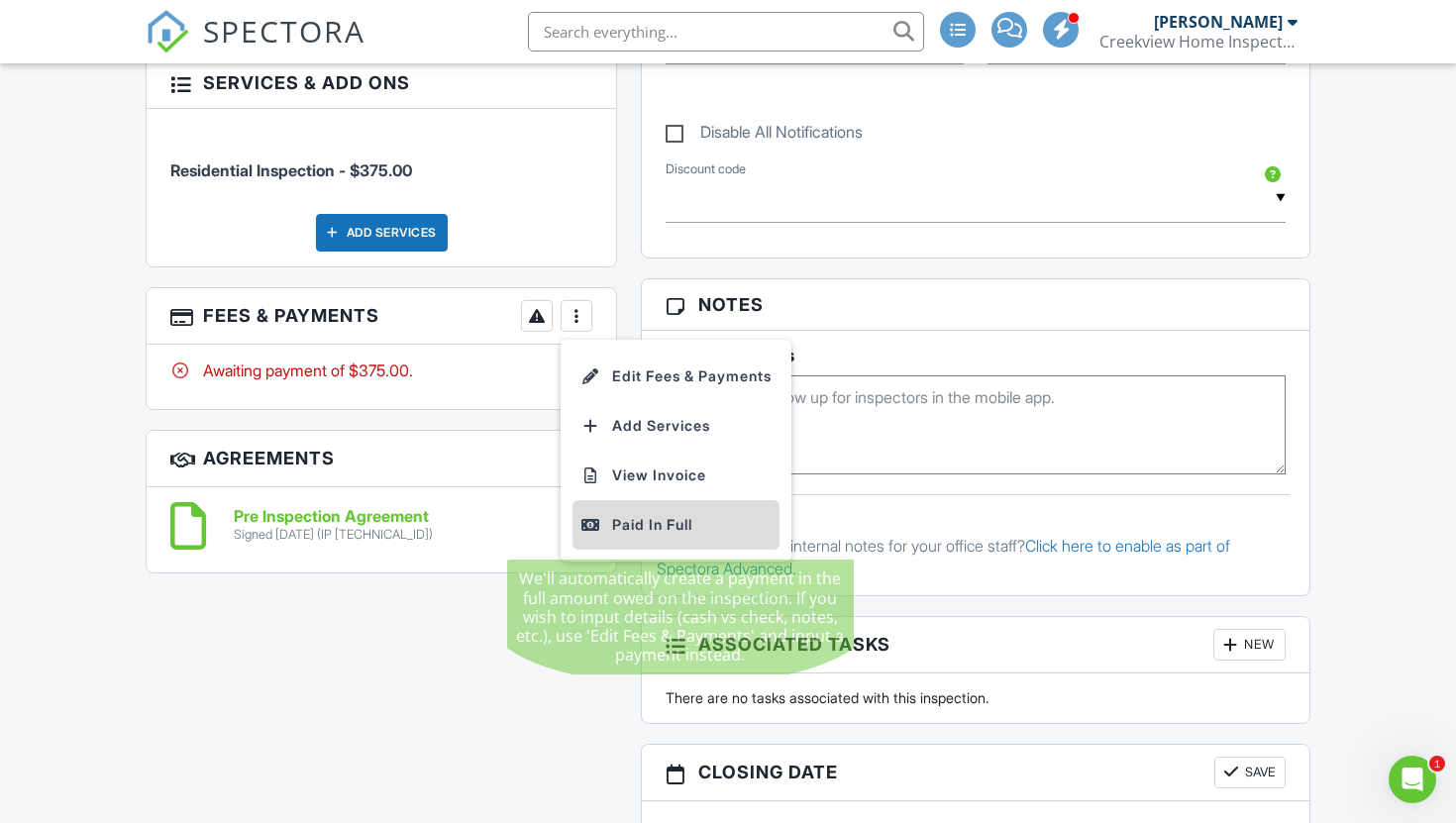 click on "Paid In Full" at bounding box center (676, 525) 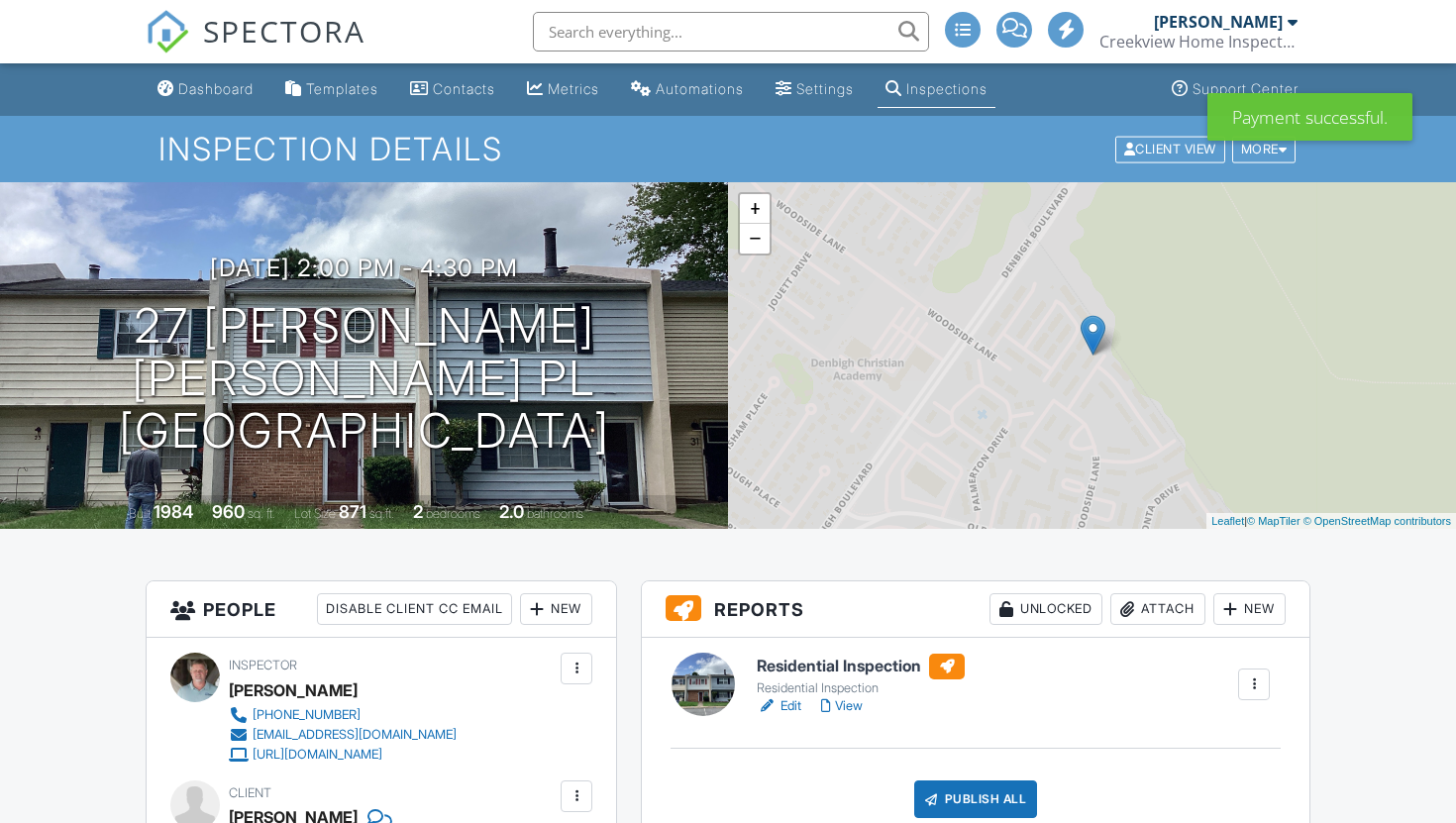 scroll, scrollTop: 0, scrollLeft: 0, axis: both 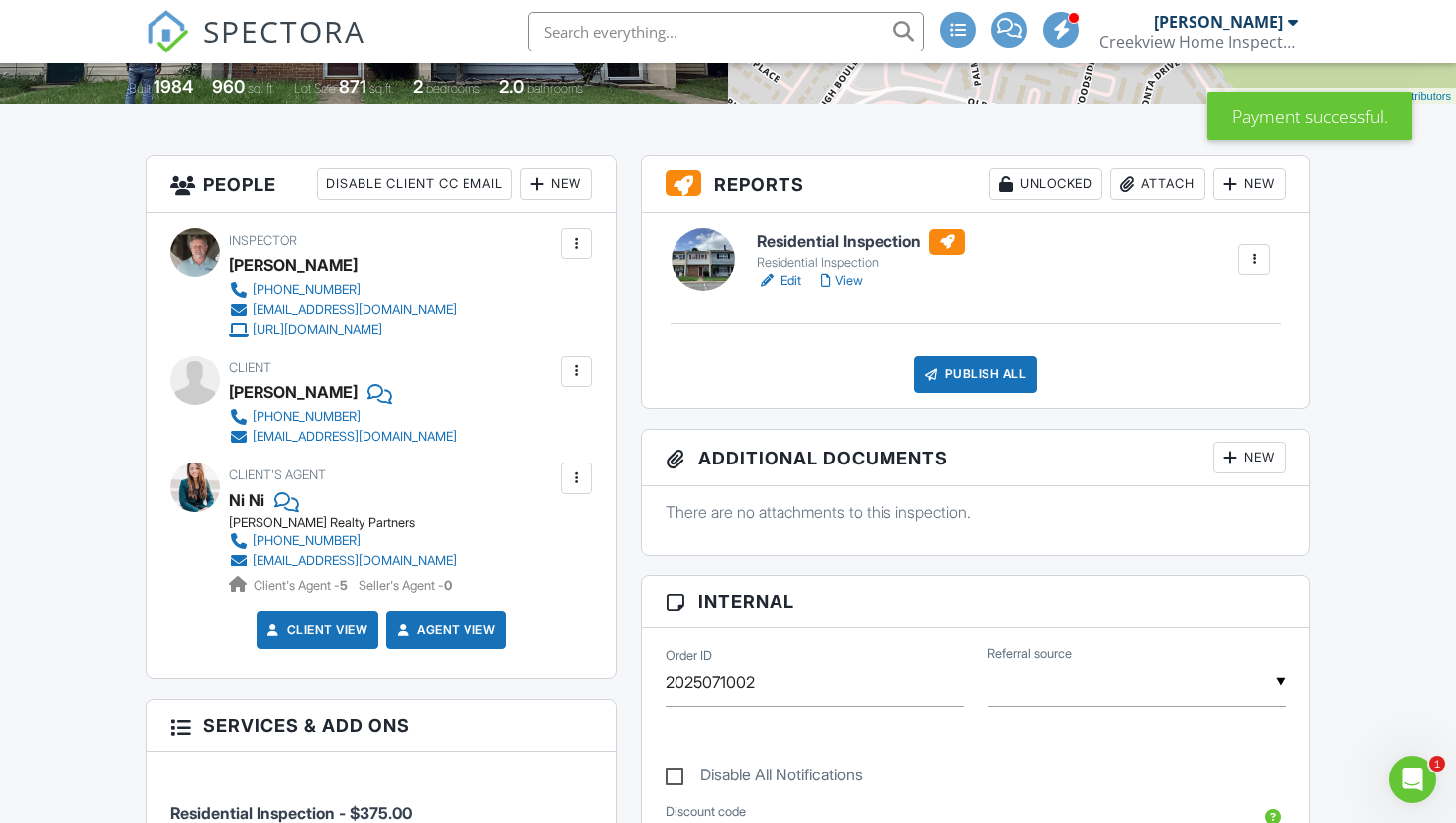 click on "Publish All" at bounding box center [976, 374] 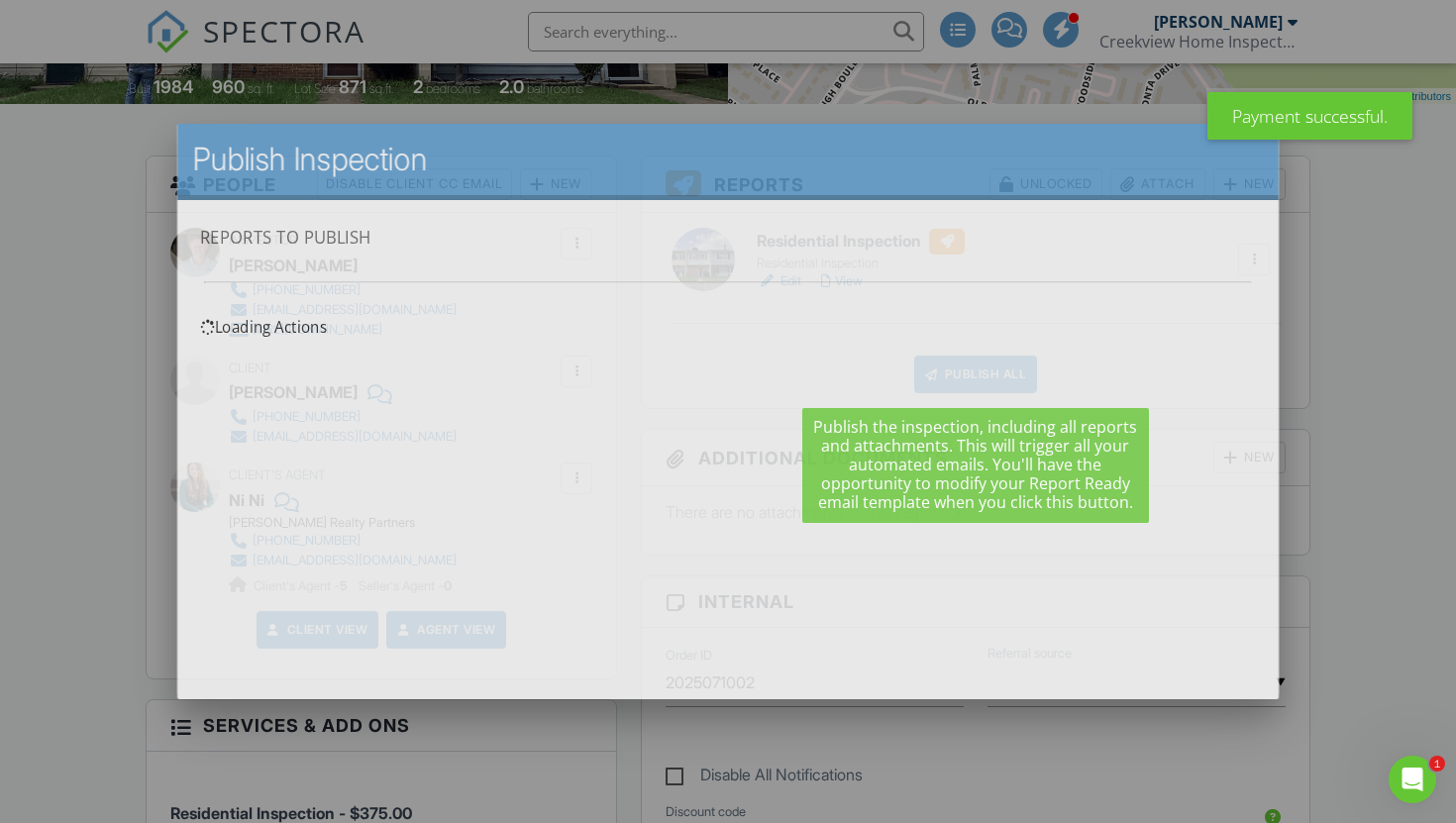 scroll, scrollTop: 0, scrollLeft: 0, axis: both 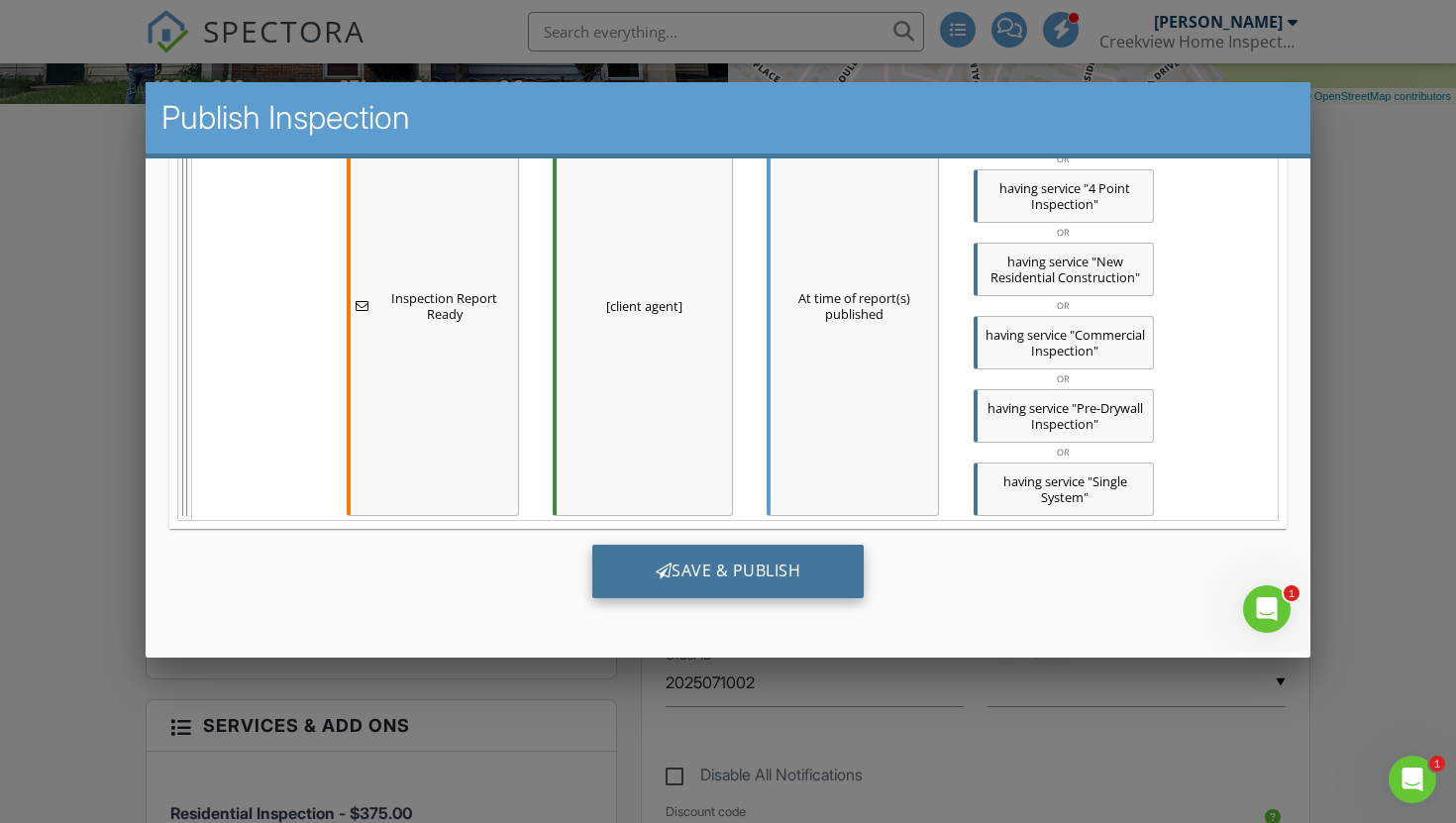 click on "Save & Publish" at bounding box center [728, 571] 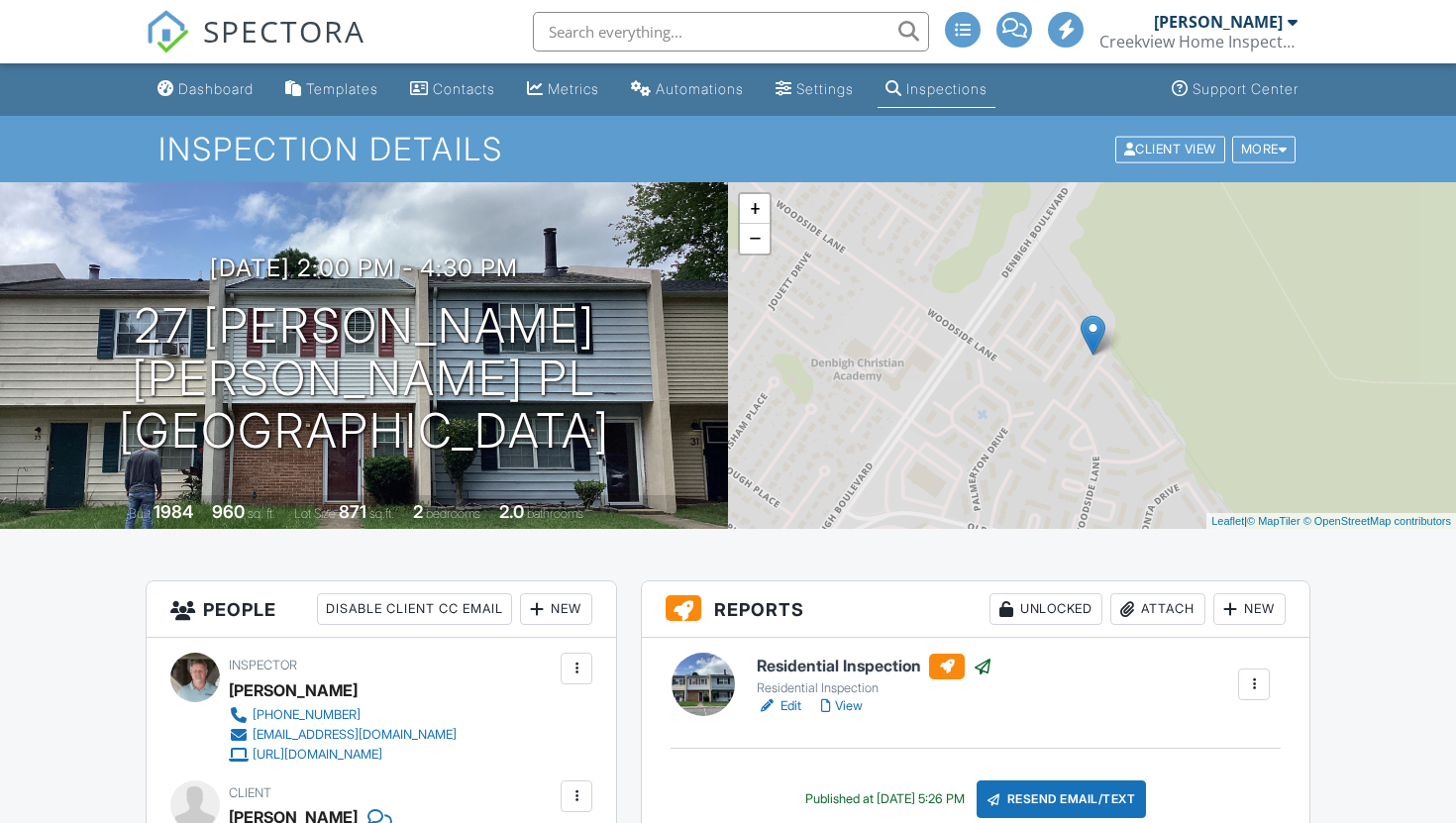 scroll, scrollTop: 0, scrollLeft: 0, axis: both 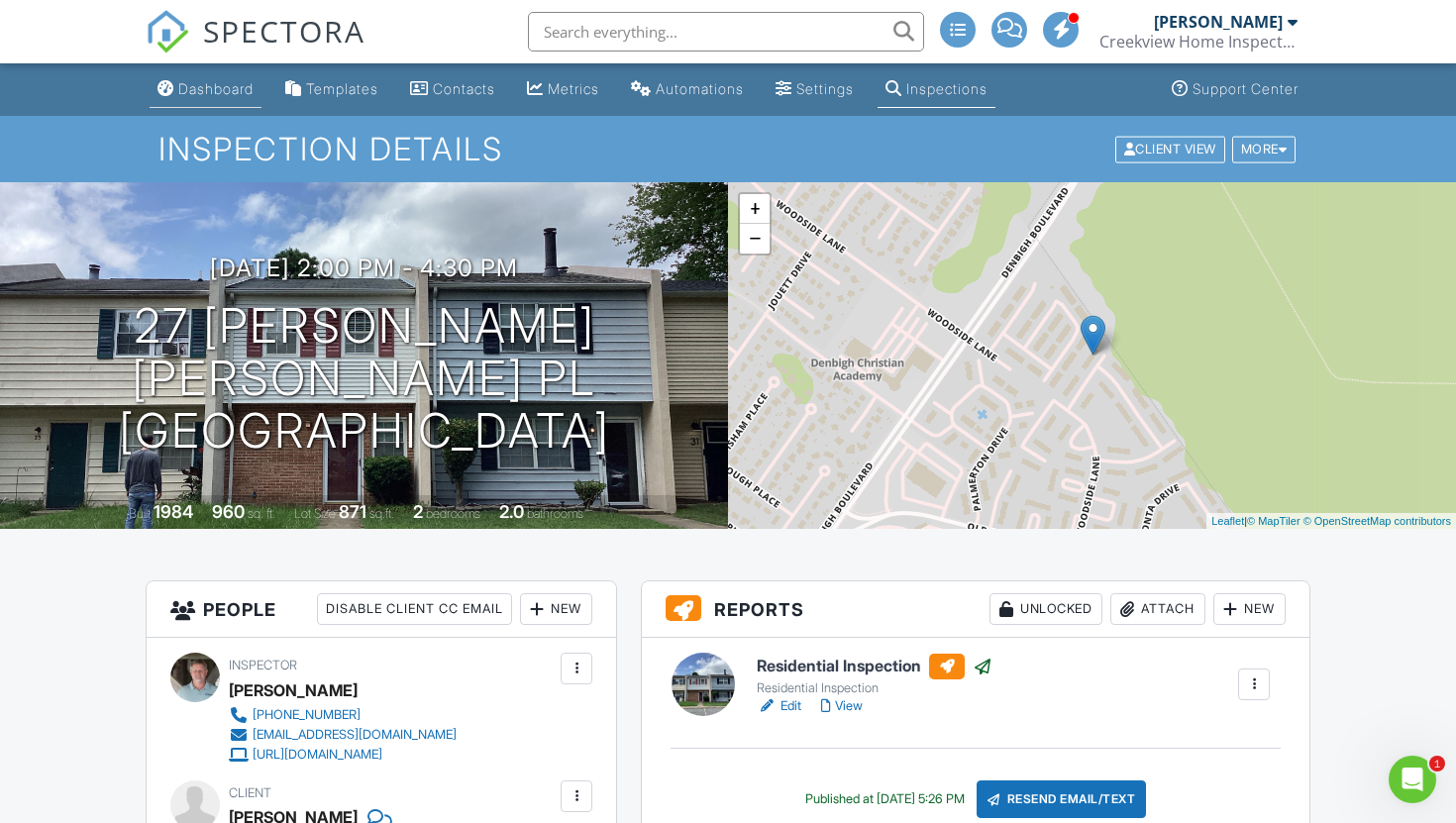click on "Dashboard" at bounding box center [216, 88] 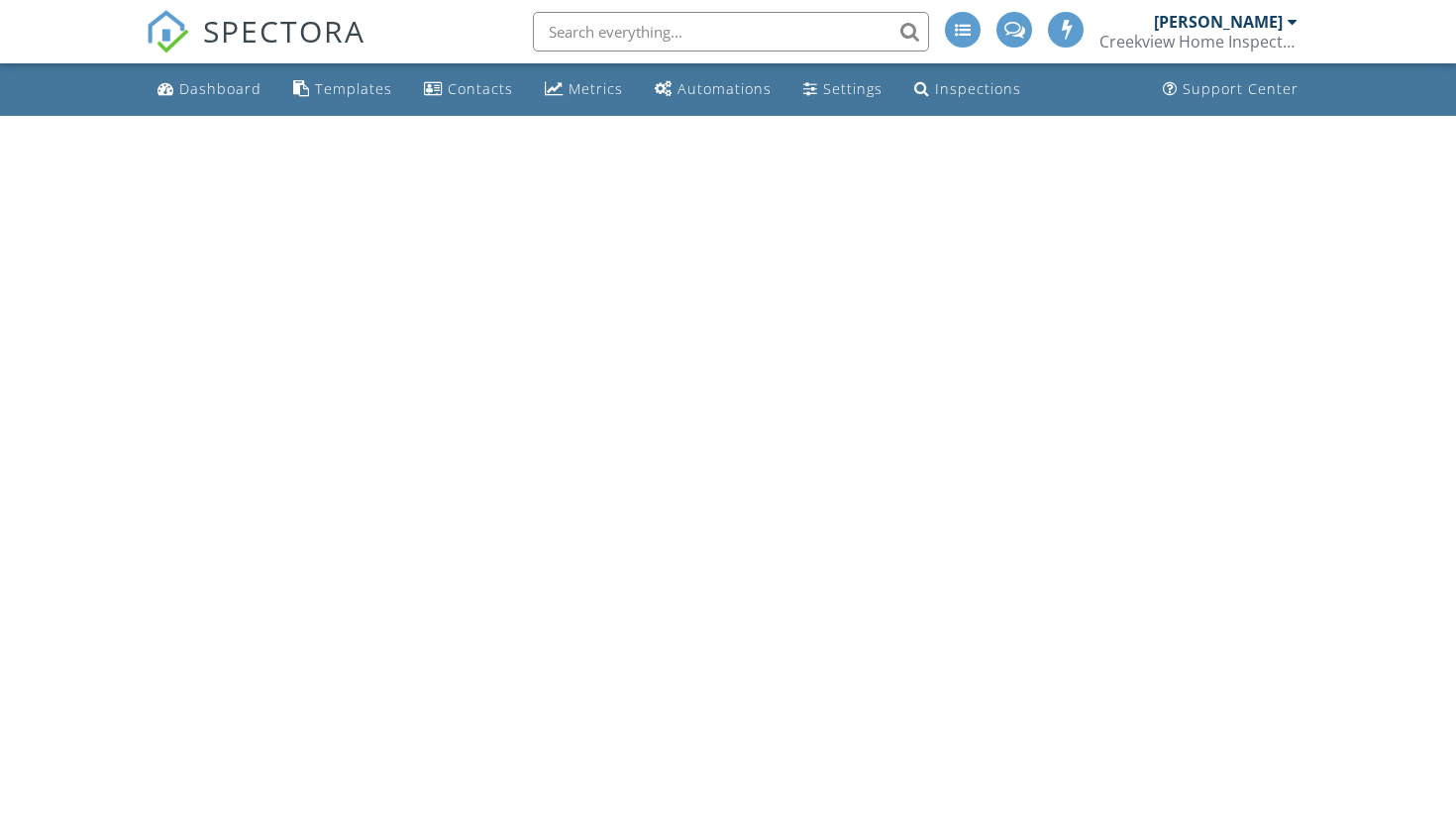 scroll, scrollTop: 0, scrollLeft: 0, axis: both 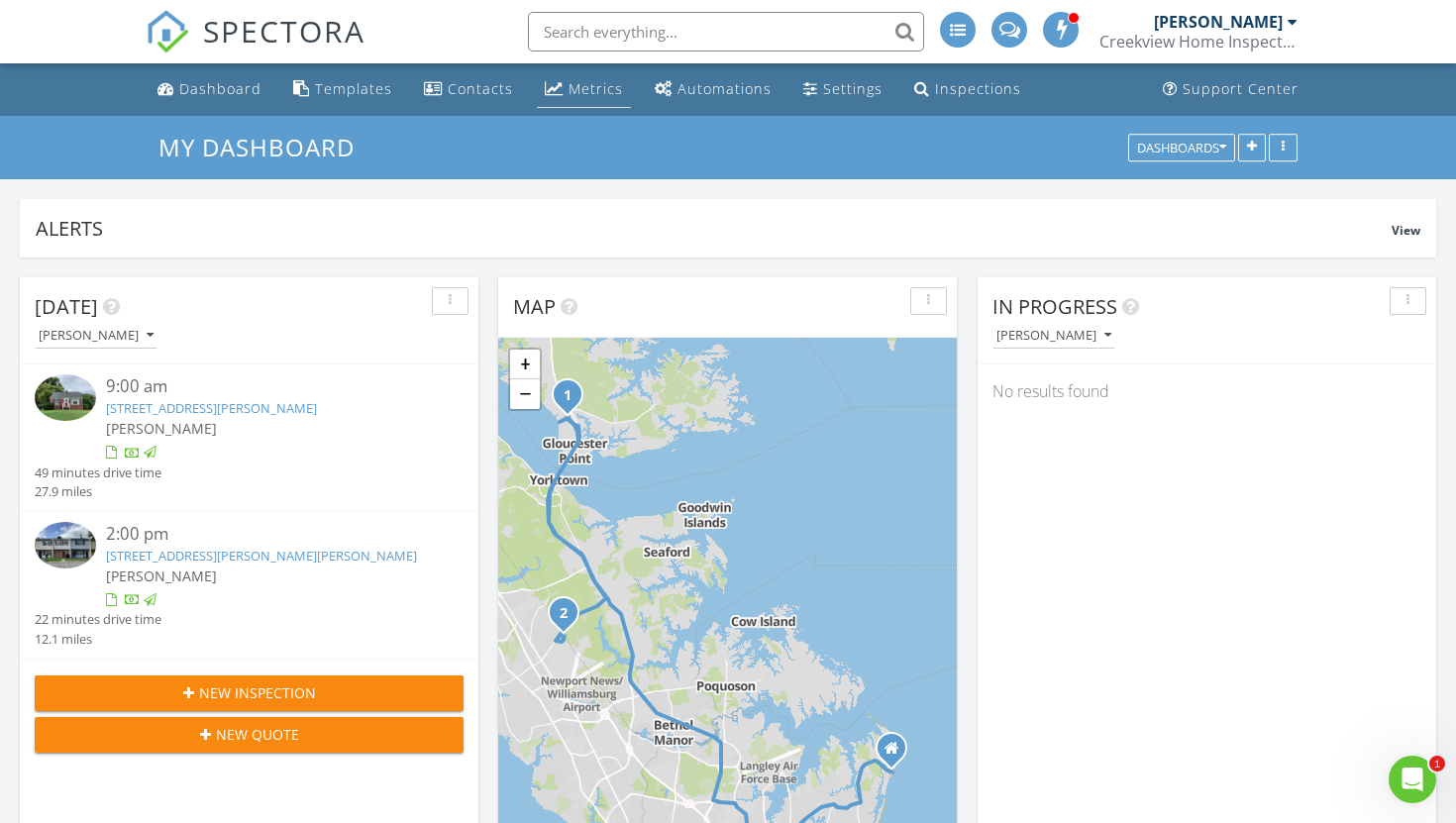 click at bounding box center (554, 88) 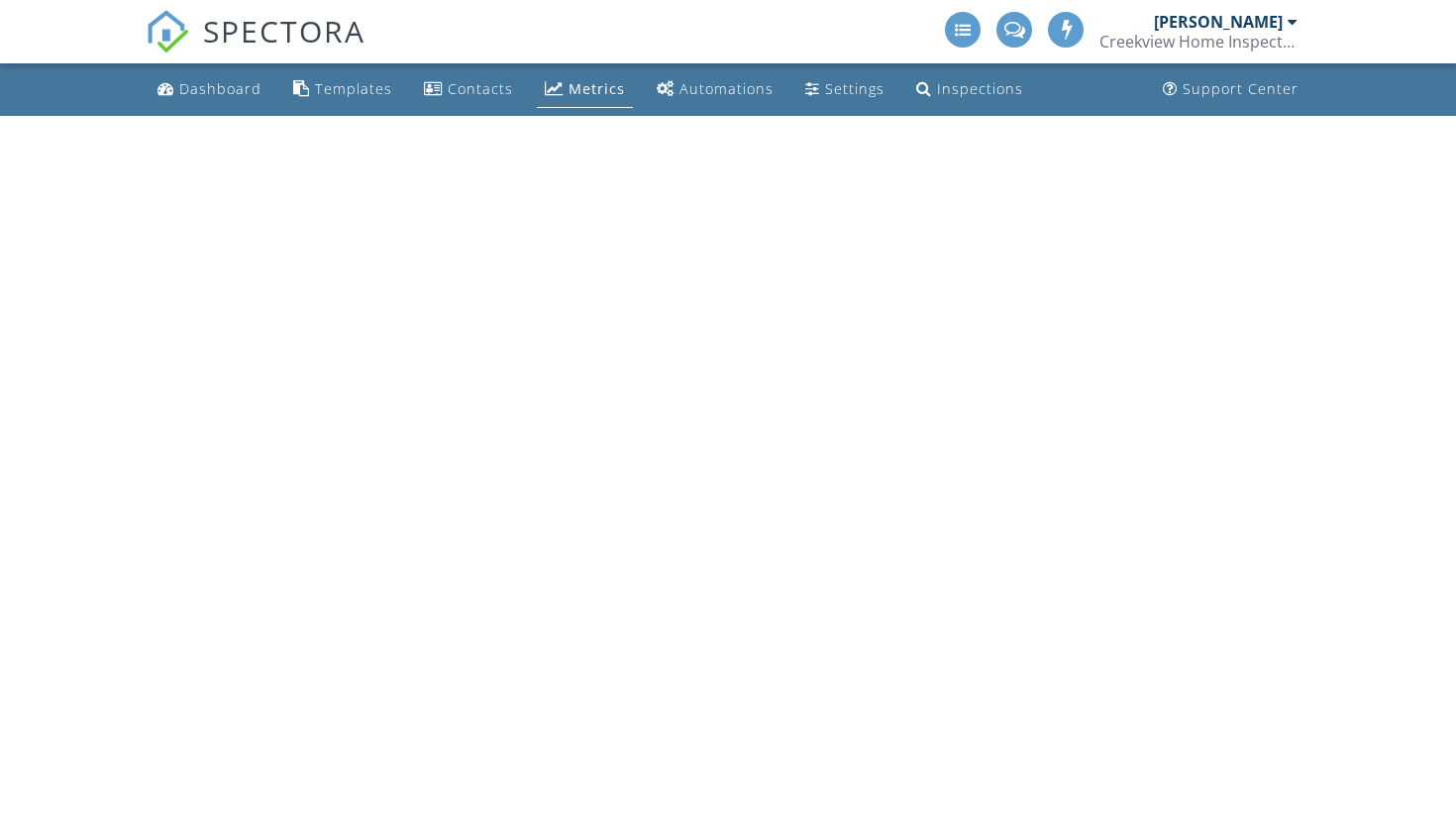scroll, scrollTop: 0, scrollLeft: 0, axis: both 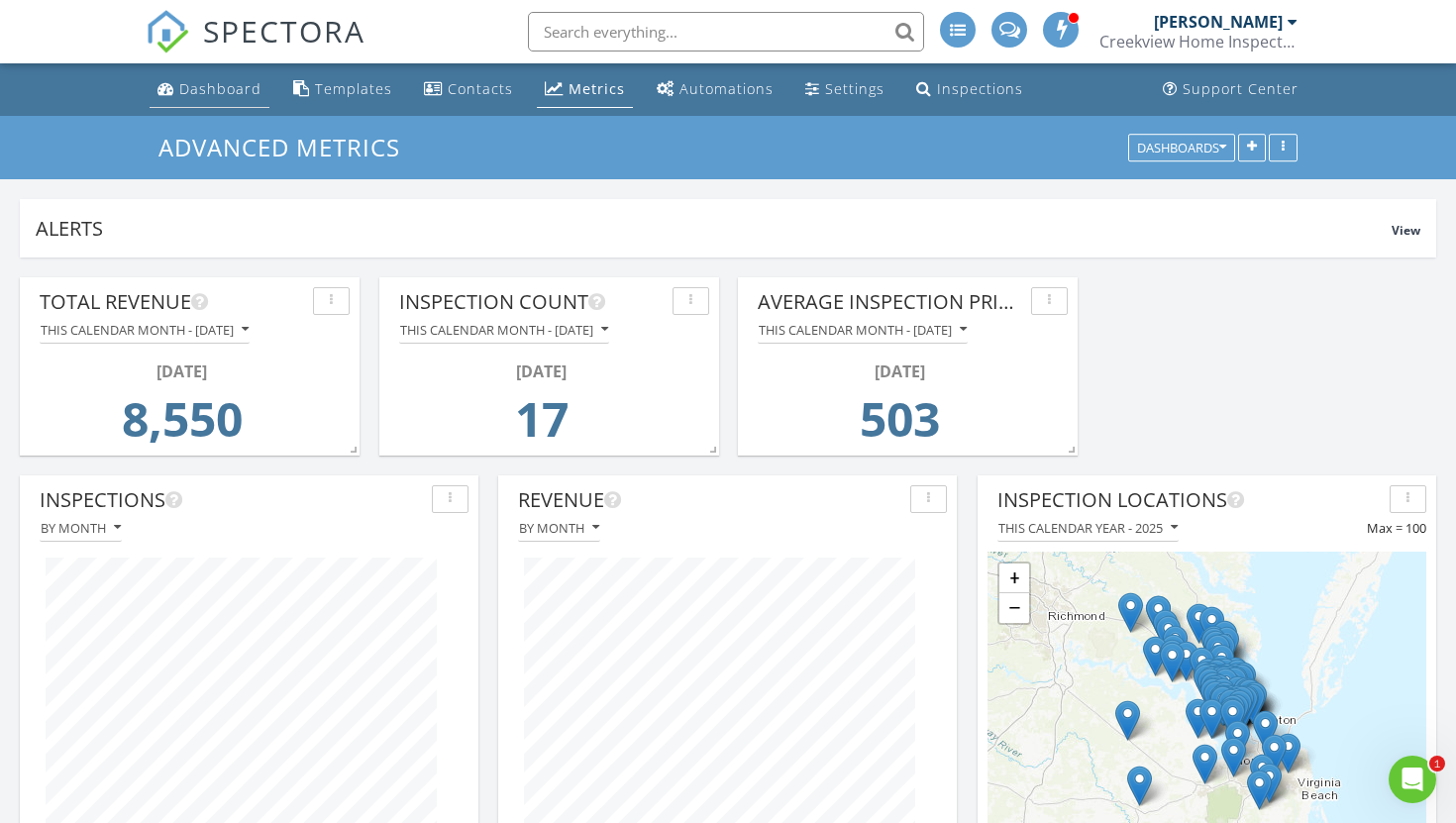 click on "Dashboard" at bounding box center (220, 88) 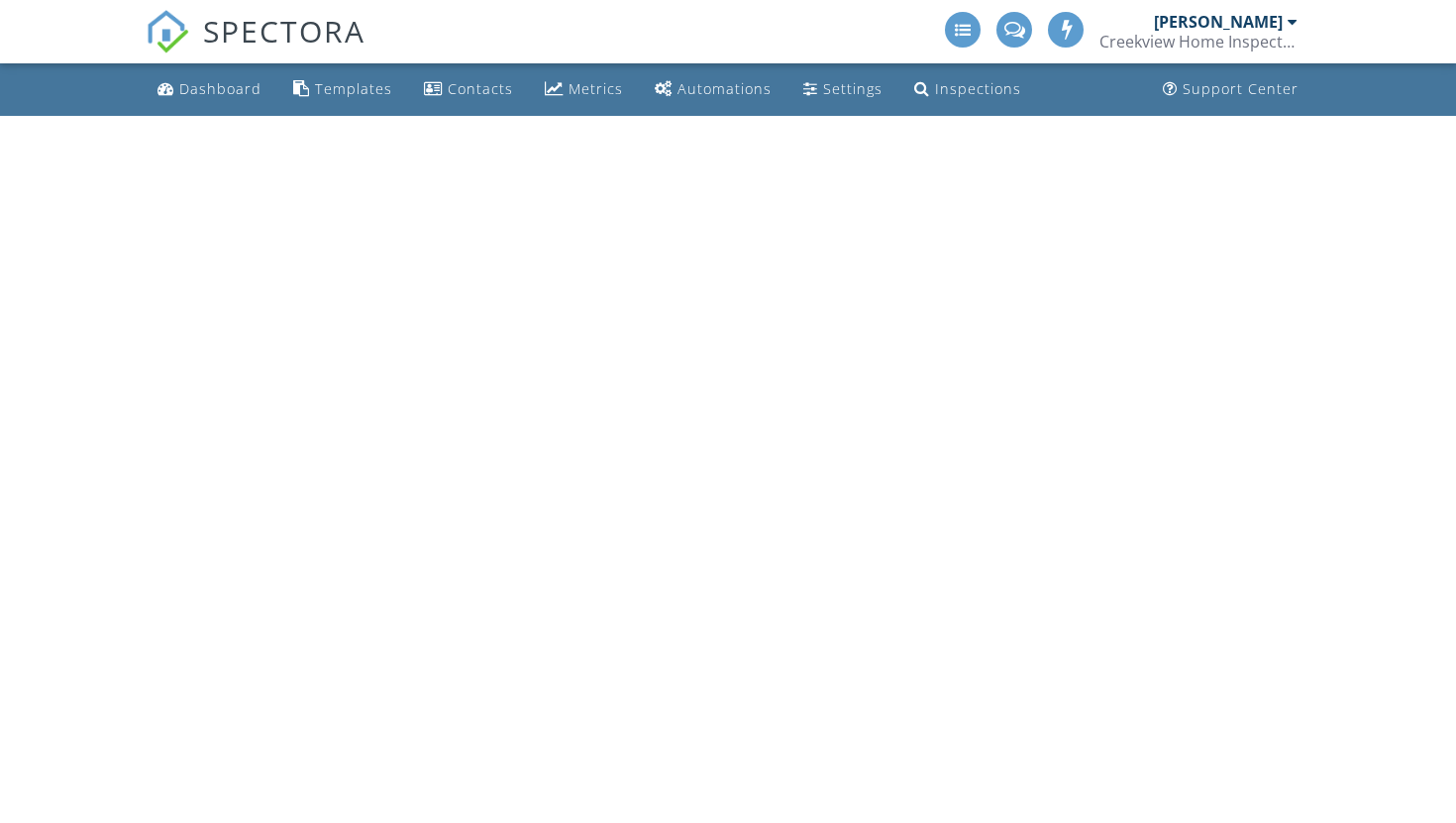 scroll, scrollTop: 0, scrollLeft: 0, axis: both 